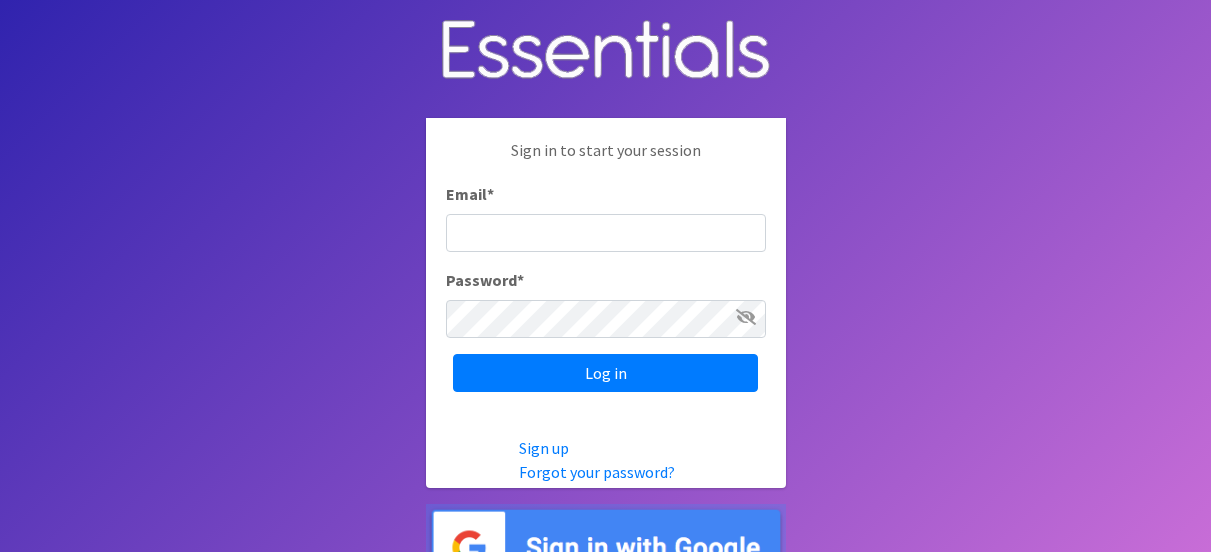 scroll, scrollTop: 0, scrollLeft: 0, axis: both 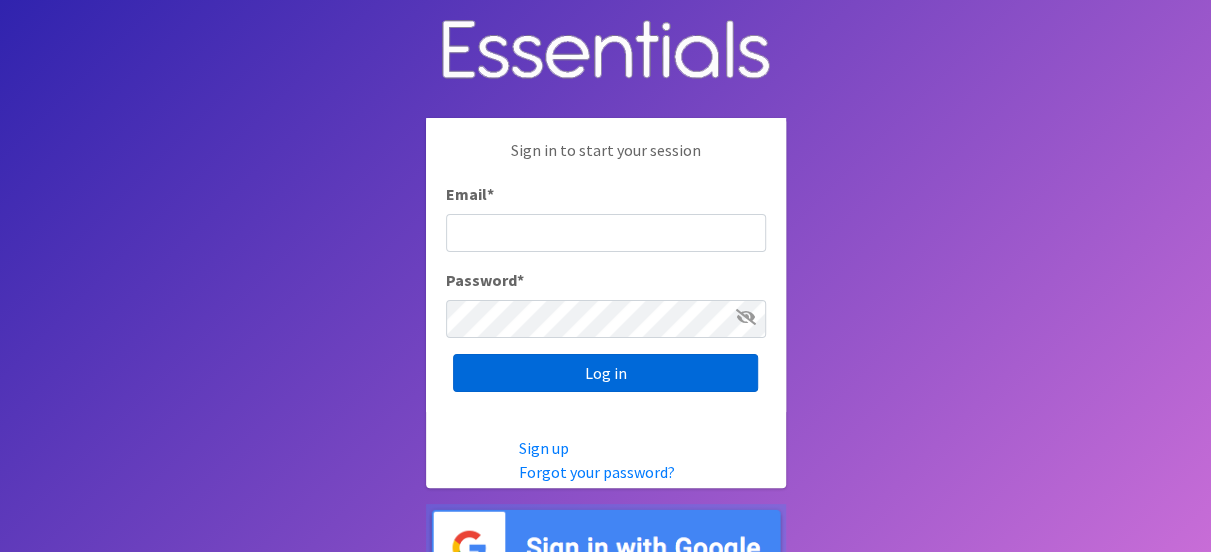 type on "melissa@cnydiaperbank.org" 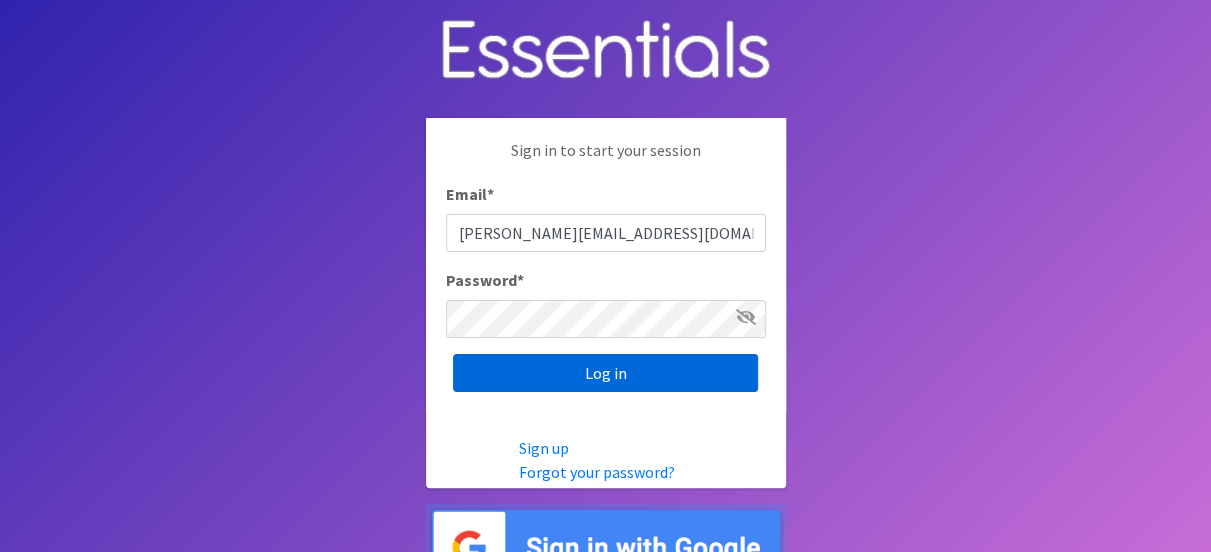 click on "Log in" at bounding box center (605, 373) 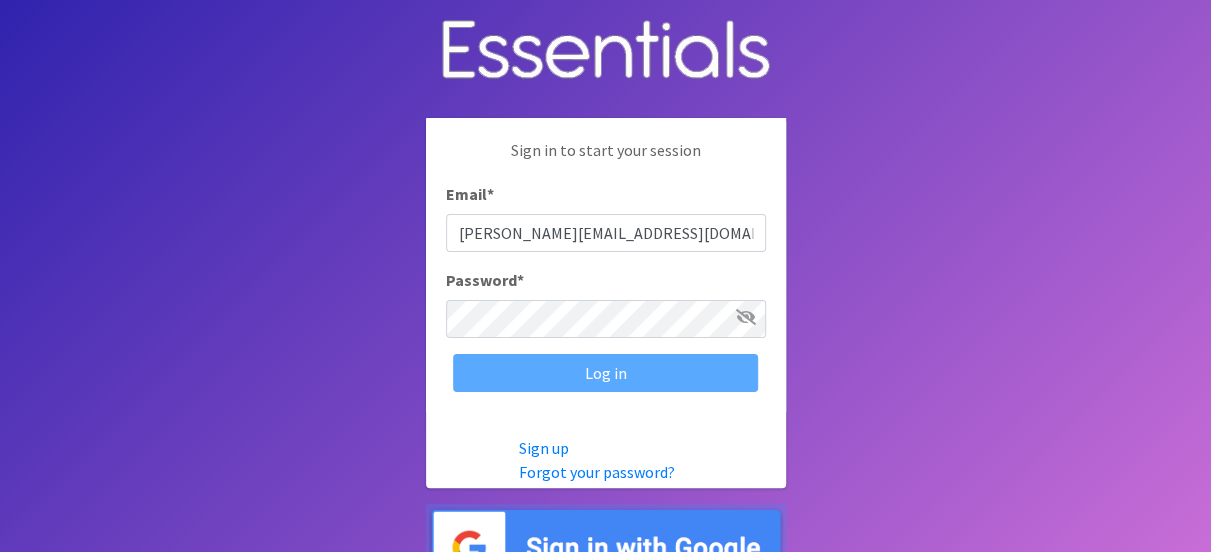 click on "Log in" at bounding box center [606, 373] 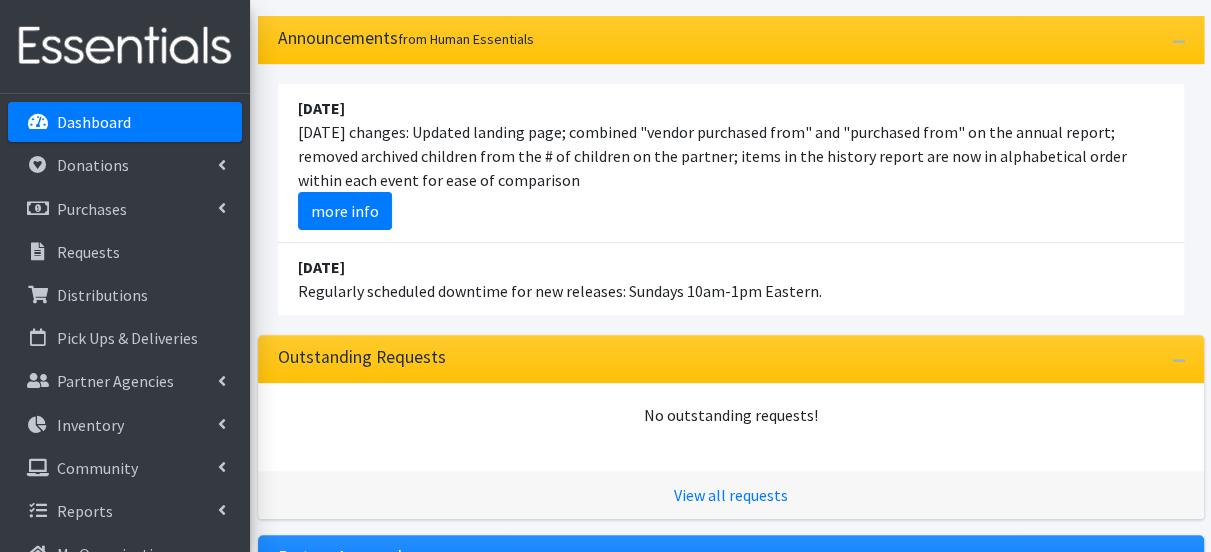 scroll, scrollTop: 440, scrollLeft: 0, axis: vertical 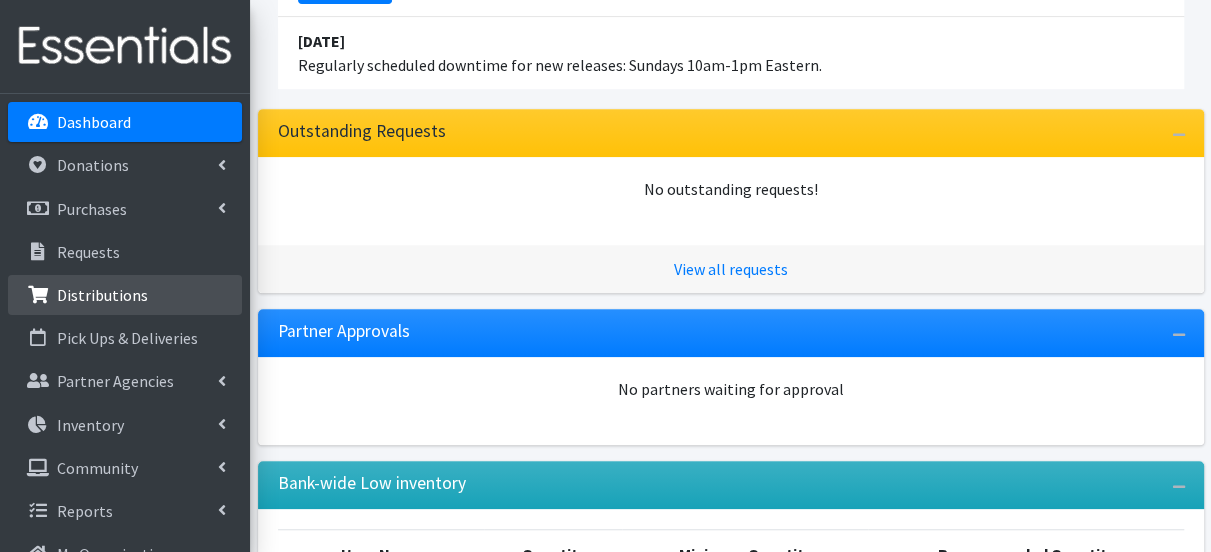 click on "Distributions" at bounding box center [102, 295] 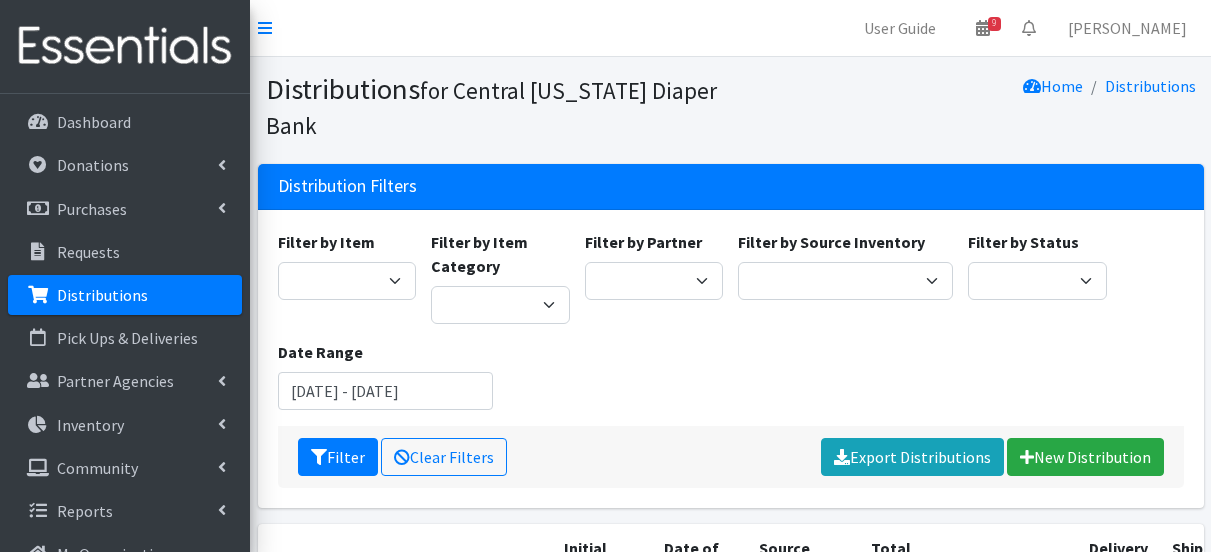 scroll, scrollTop: 0, scrollLeft: 0, axis: both 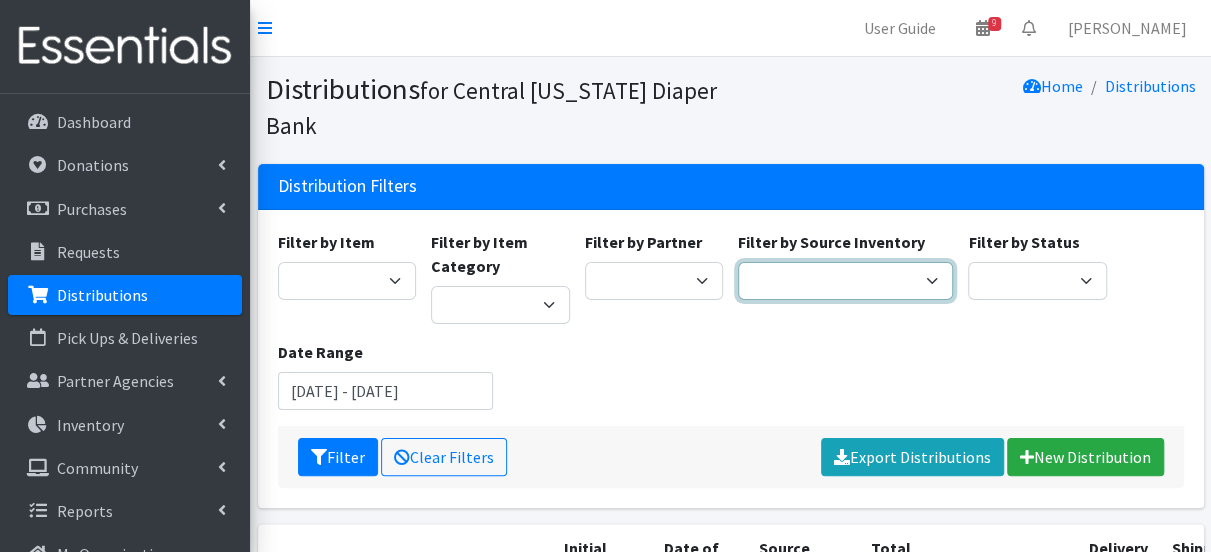 click on "Pioneer Warehouse
TANF" at bounding box center (845, 281) 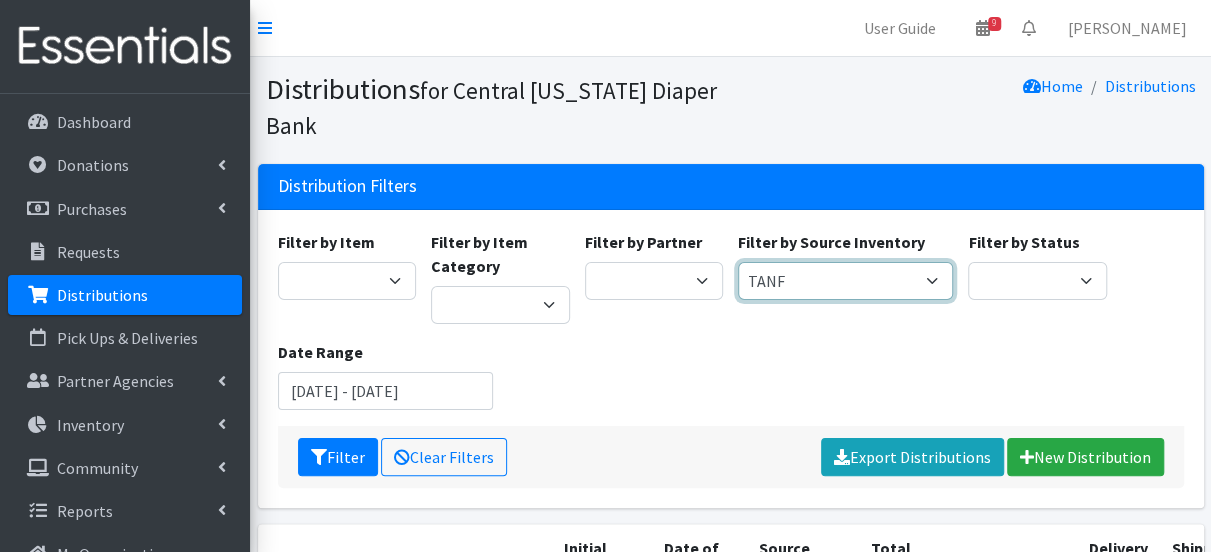 click on "Pioneer Warehouse
TANF" at bounding box center [845, 281] 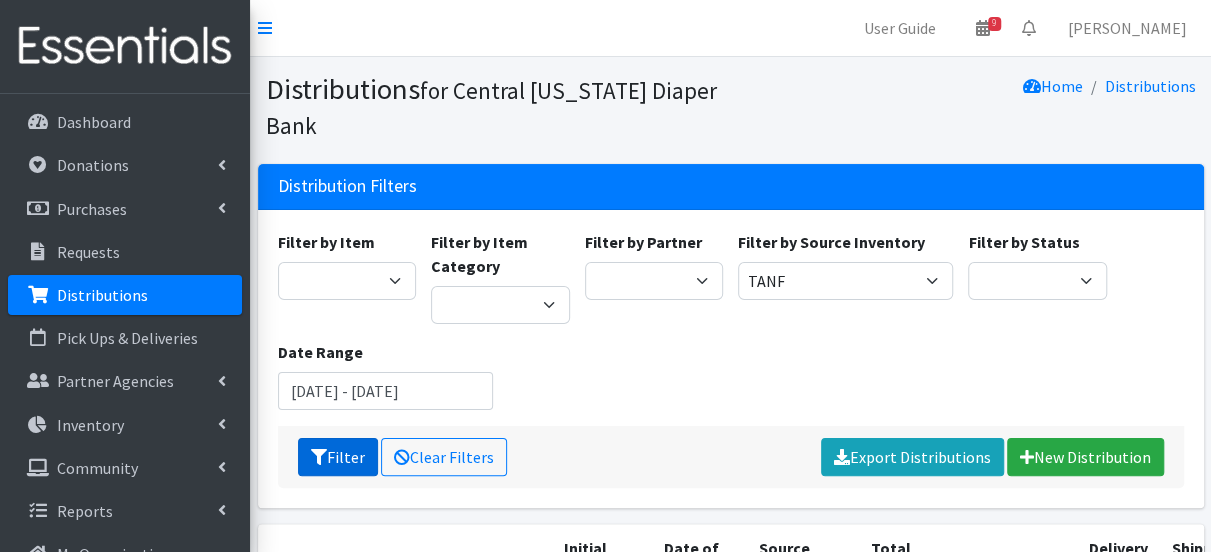 click on "Filter" at bounding box center (338, 457) 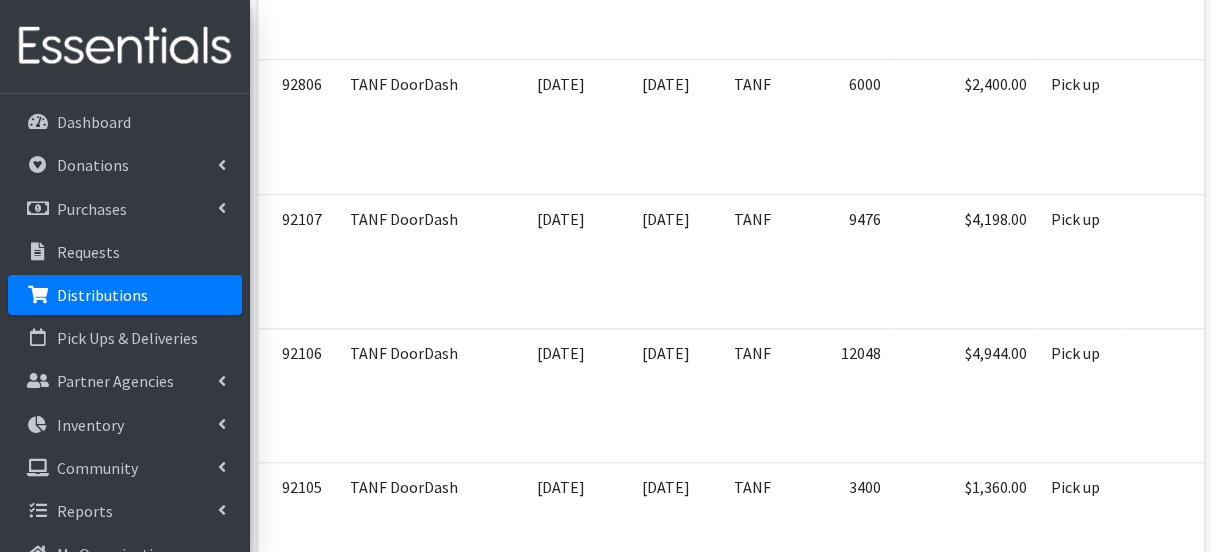scroll, scrollTop: 4400, scrollLeft: 0, axis: vertical 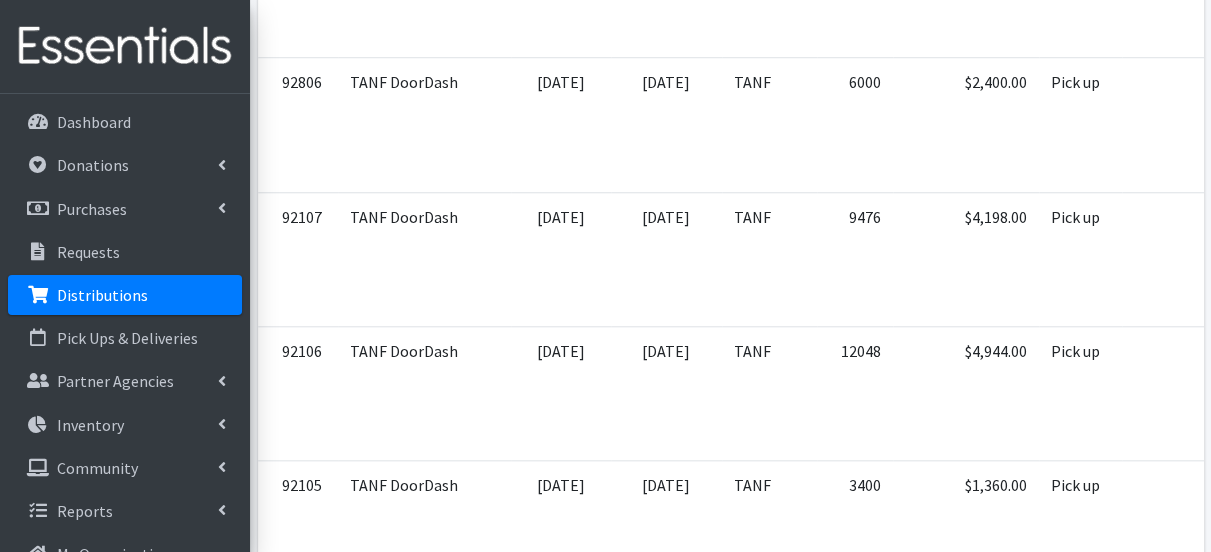click on "Pick up" at bounding box center (1080, 763) 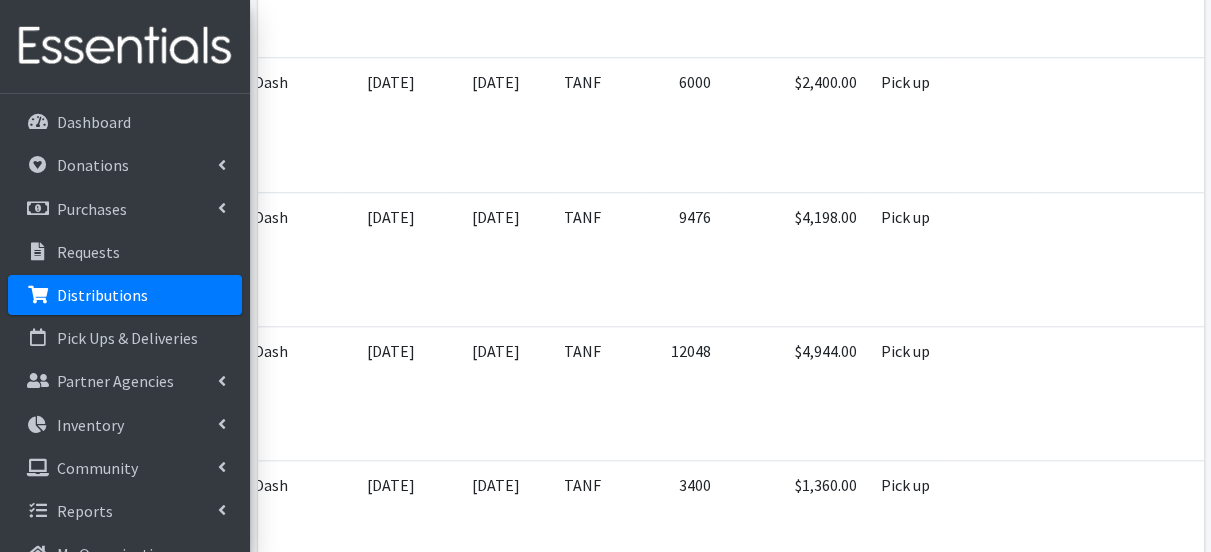 scroll, scrollTop: 0, scrollLeft: 213, axis: horizontal 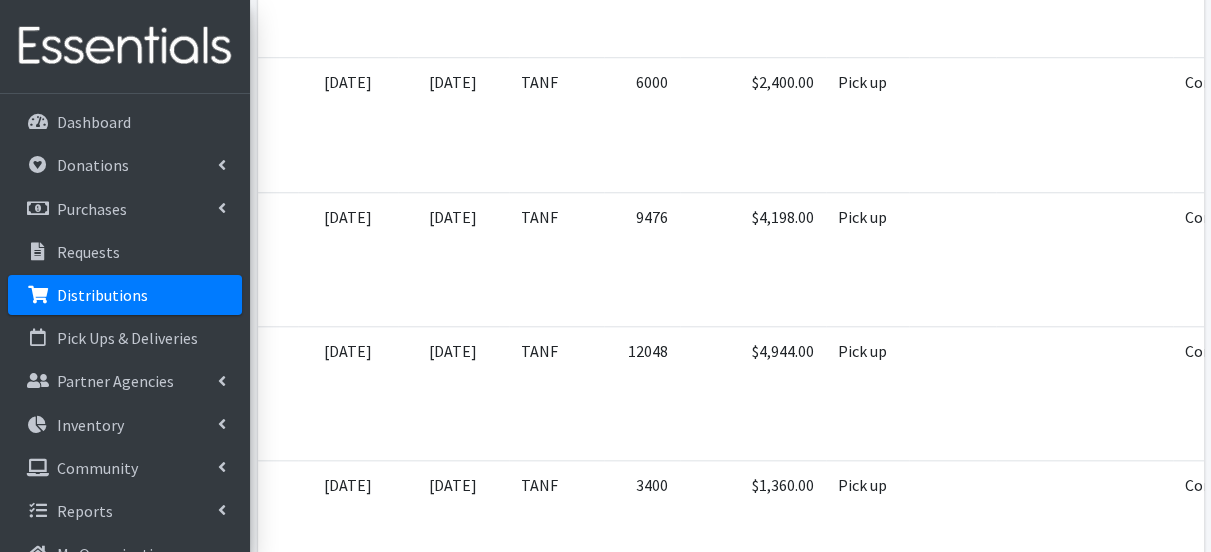 click on "Edit" at bounding box center (1313, 648) 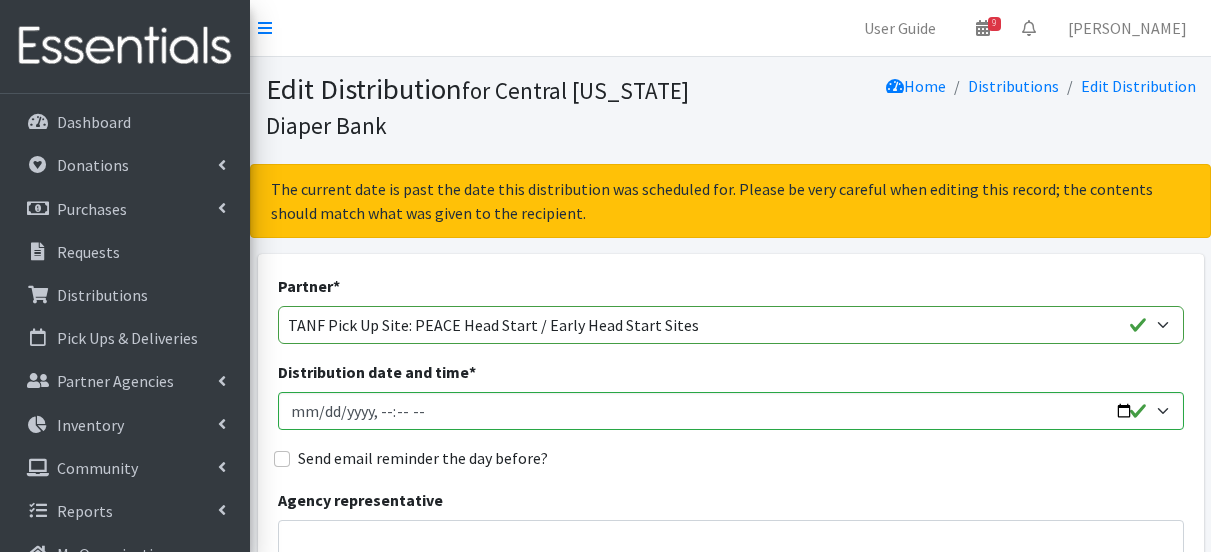 scroll, scrollTop: 0, scrollLeft: 0, axis: both 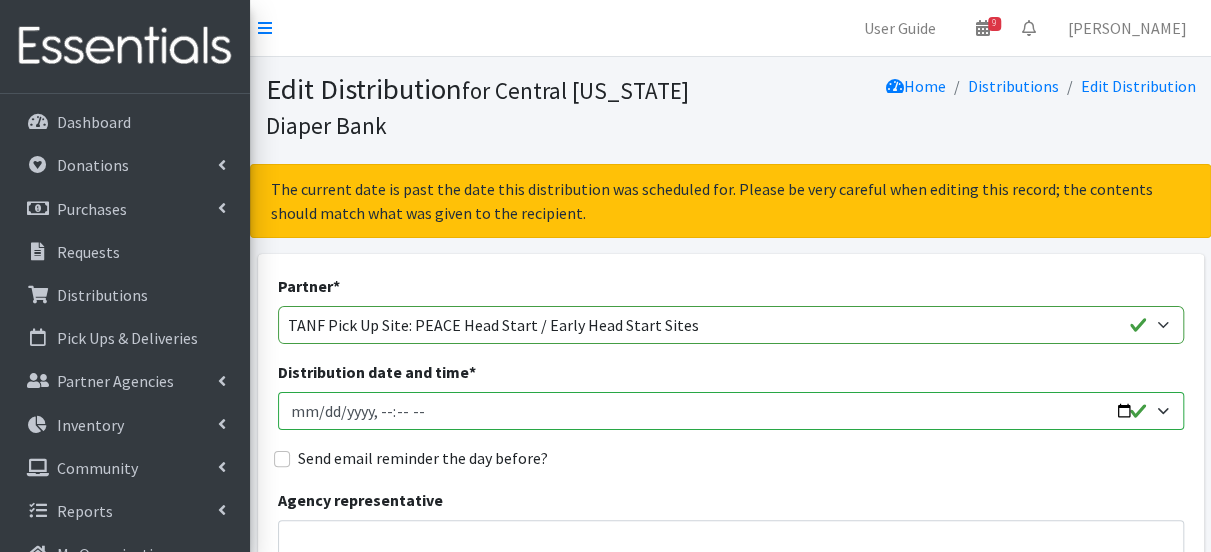 click on "Distribution date and time  *" at bounding box center (731, 411) 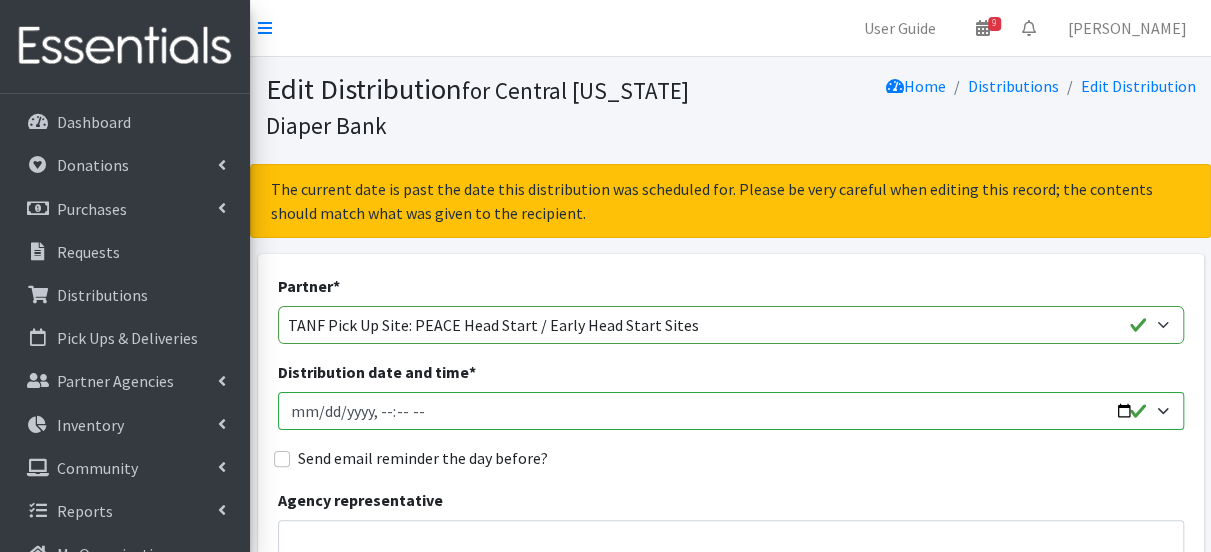 type on "2025-02-16T23:59" 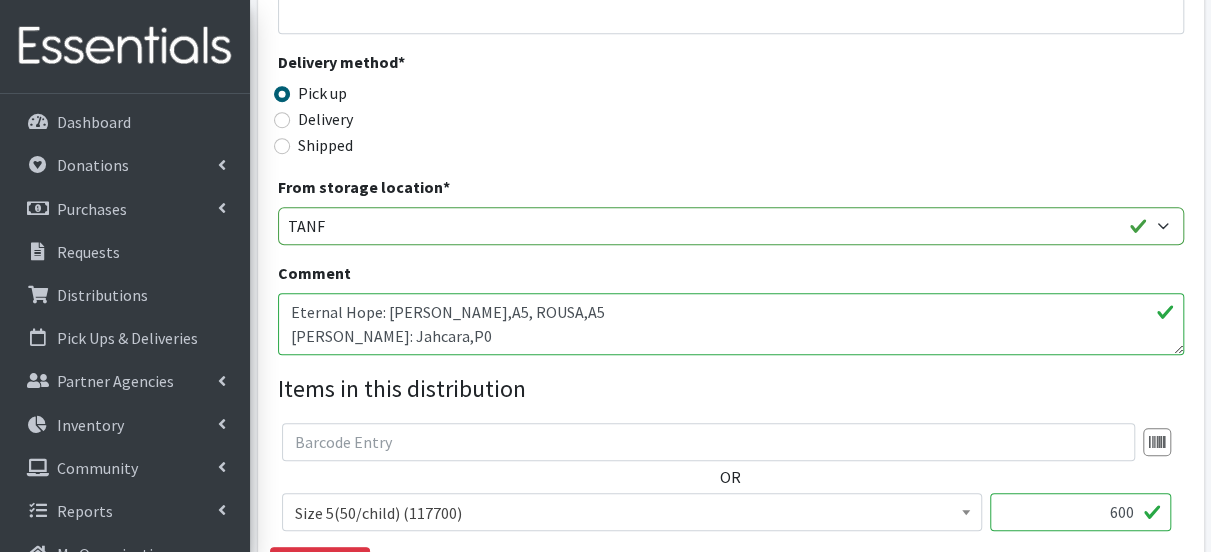 scroll, scrollTop: 521, scrollLeft: 0, axis: vertical 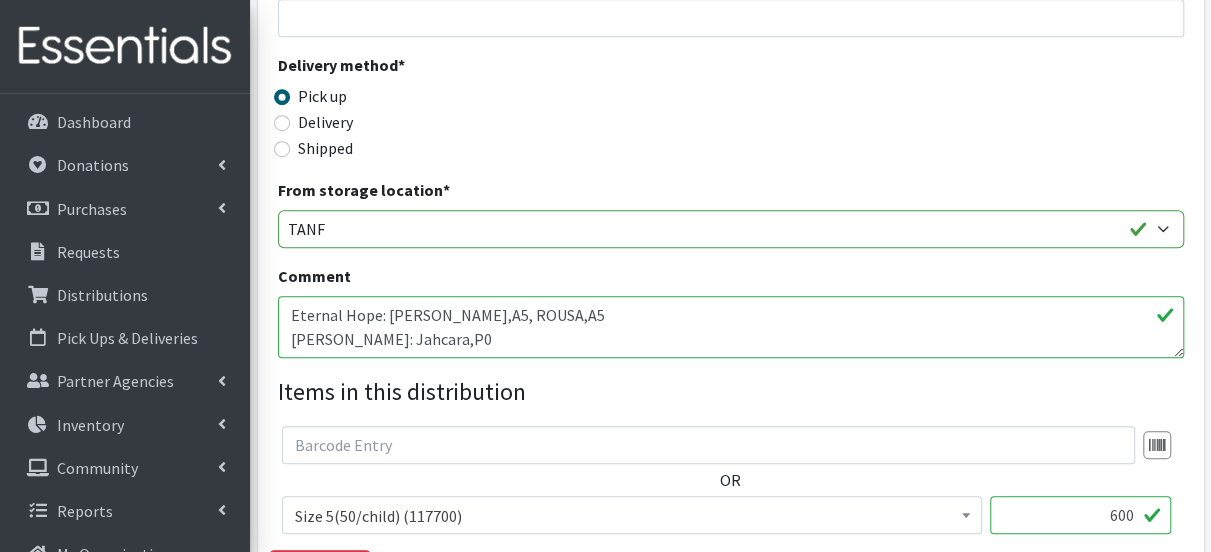 click on "Eternal Hope: CARLOS,A5, ROUSA,A5
Merrick: Jahcara,P0
W. Genesee St: Carlos,P7
Southside: Jo,B4, Yasmara, R5, Karmeisha, C0, Michalique, K9,
Sumner: Tamiquia, B2" at bounding box center [731, 327] 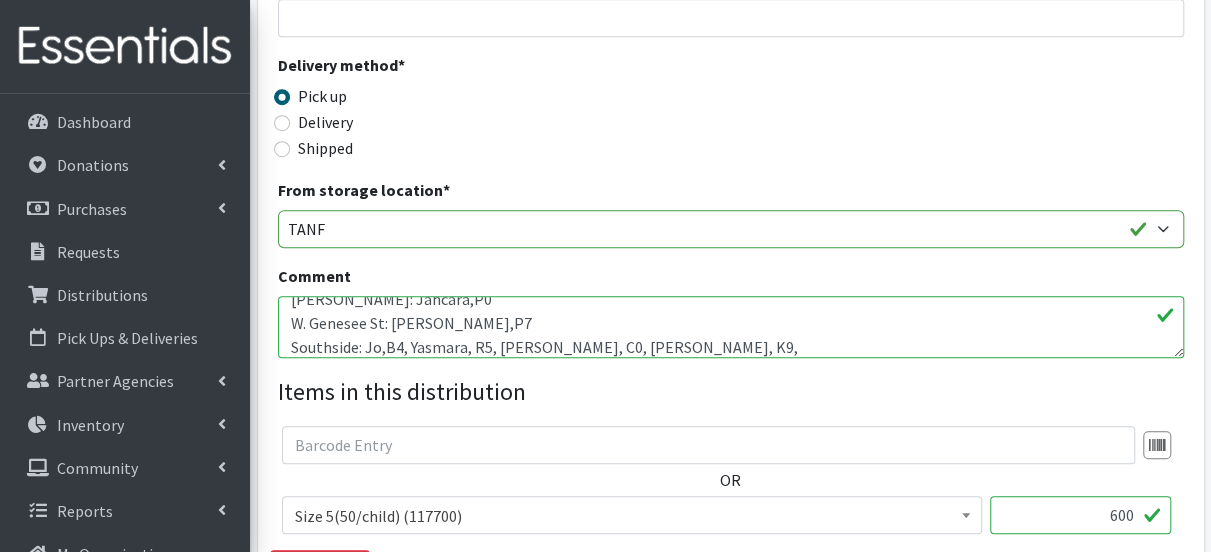 scroll, scrollTop: 64, scrollLeft: 0, axis: vertical 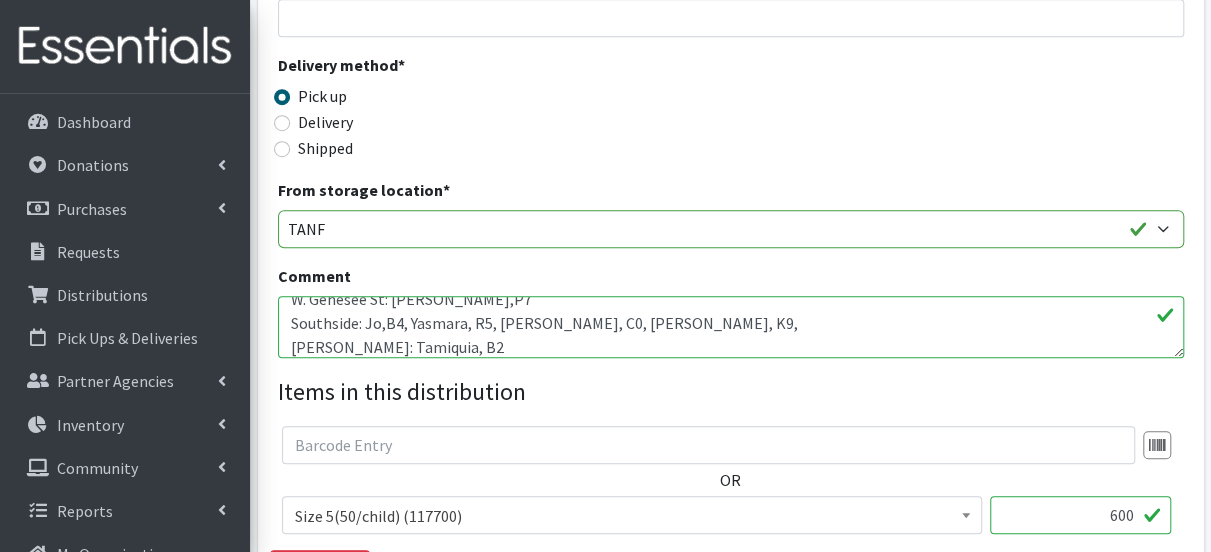 click on "Eternal Hope: CARLOS,A5, ROUSA,A5
Merrick: Jahcara,P0
W. Genesee St: Carlos,P7
Southside: Jo,B4, Yasmara, R5, Karmeisha, C0, Michalique, K9,
Sumner: Tamiquia, B2" at bounding box center [731, 327] 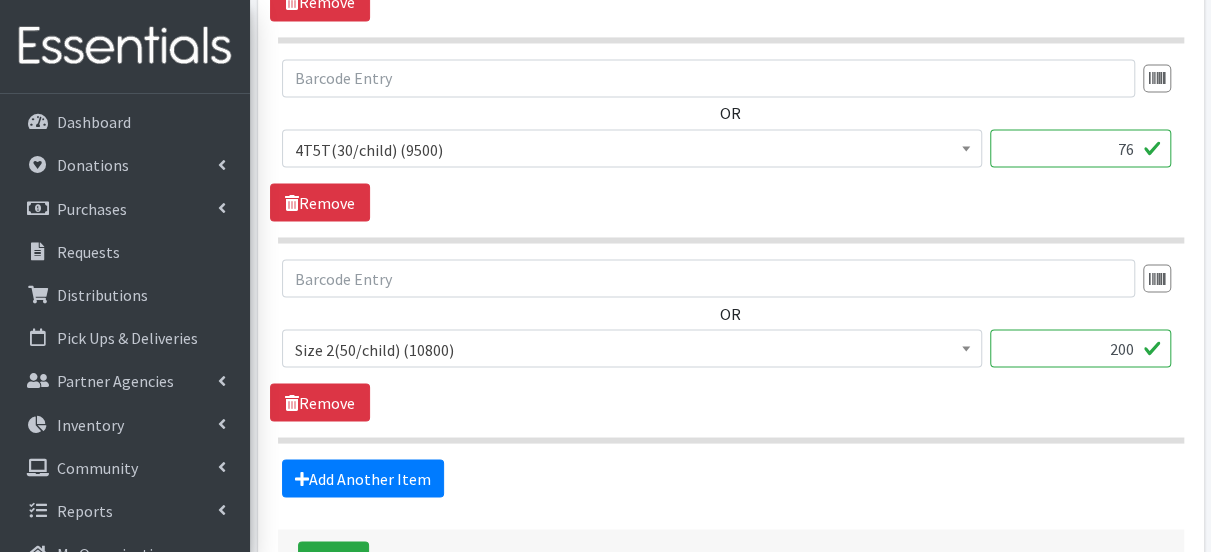scroll, scrollTop: 1690, scrollLeft: 0, axis: vertical 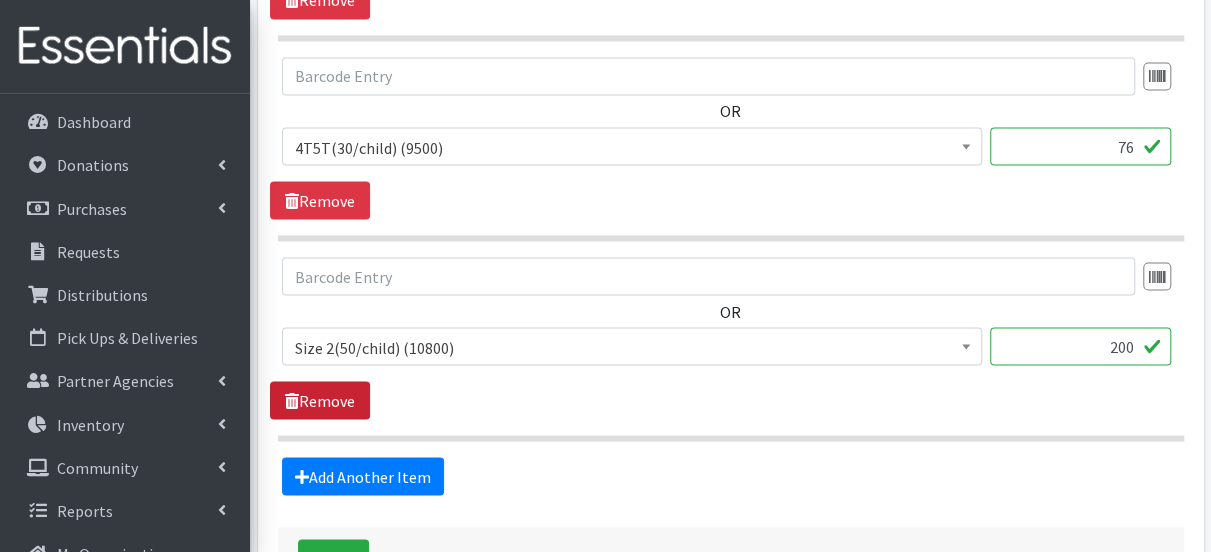 type on "Eternal Hope: CARLOS,A5, ROUSA,A5
Merrick: Jahcara,P0
W. Genesee St: Carlos,P7
Southside: Jo,B4, Yasmara, R5, Karmeisha, C0, Michalique, K9,
Sumner: Tamiquia, B2 (reclaimed)" 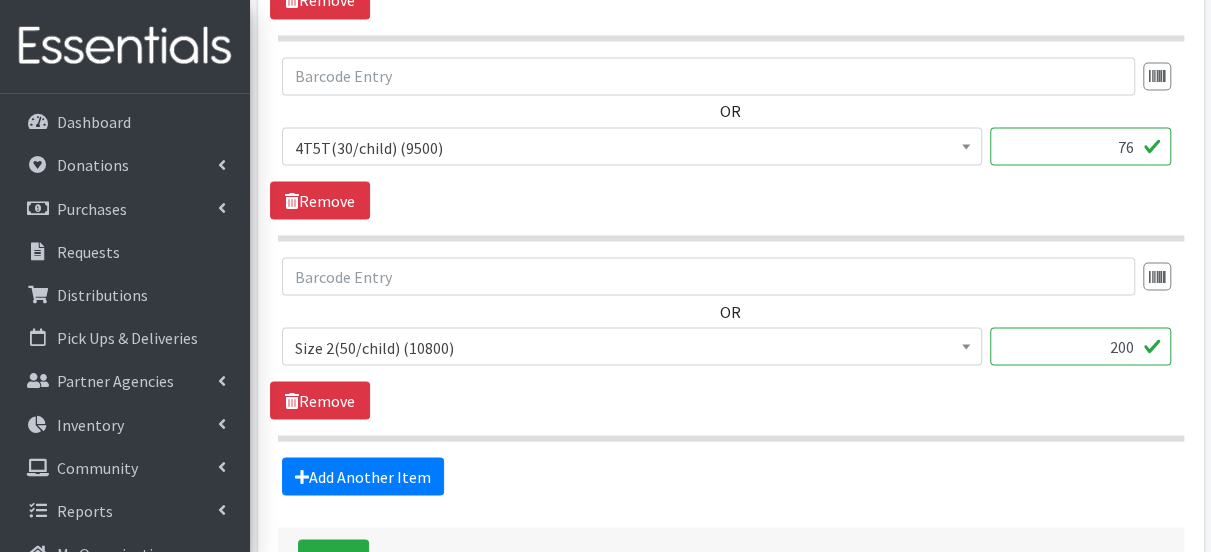 scroll, scrollTop: 1630, scrollLeft: 0, axis: vertical 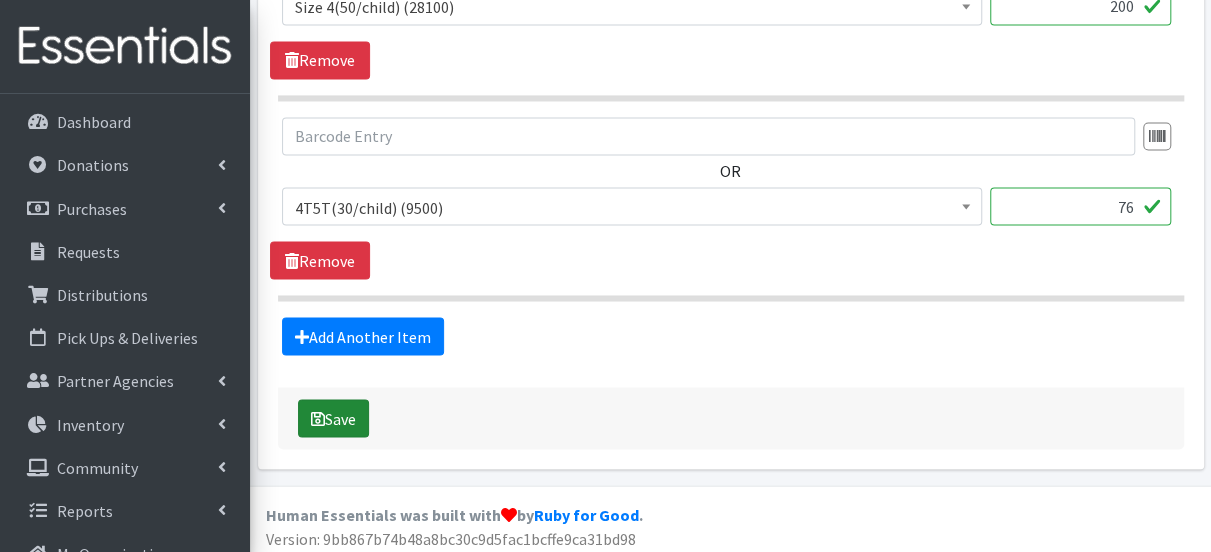 click on "Save" at bounding box center (333, 418) 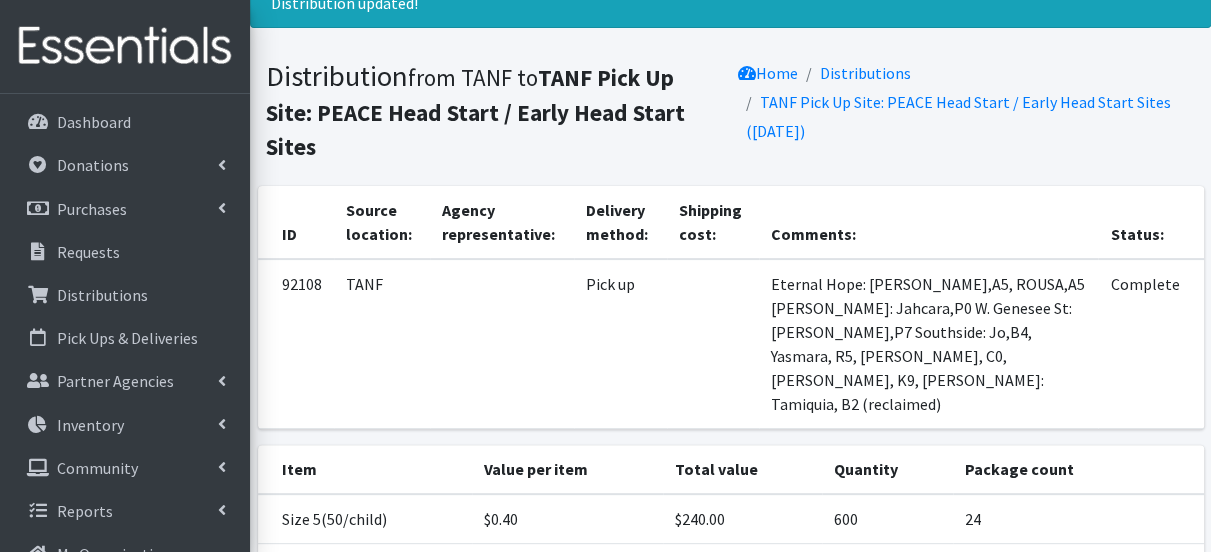 scroll, scrollTop: 83, scrollLeft: 0, axis: vertical 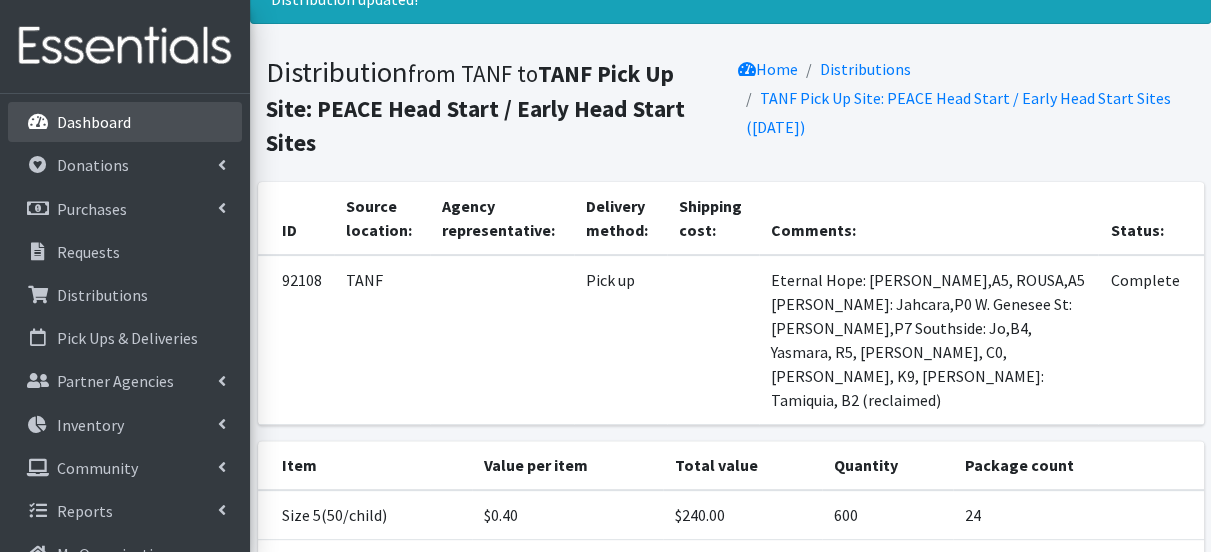 click on "Dashboard" at bounding box center [94, 122] 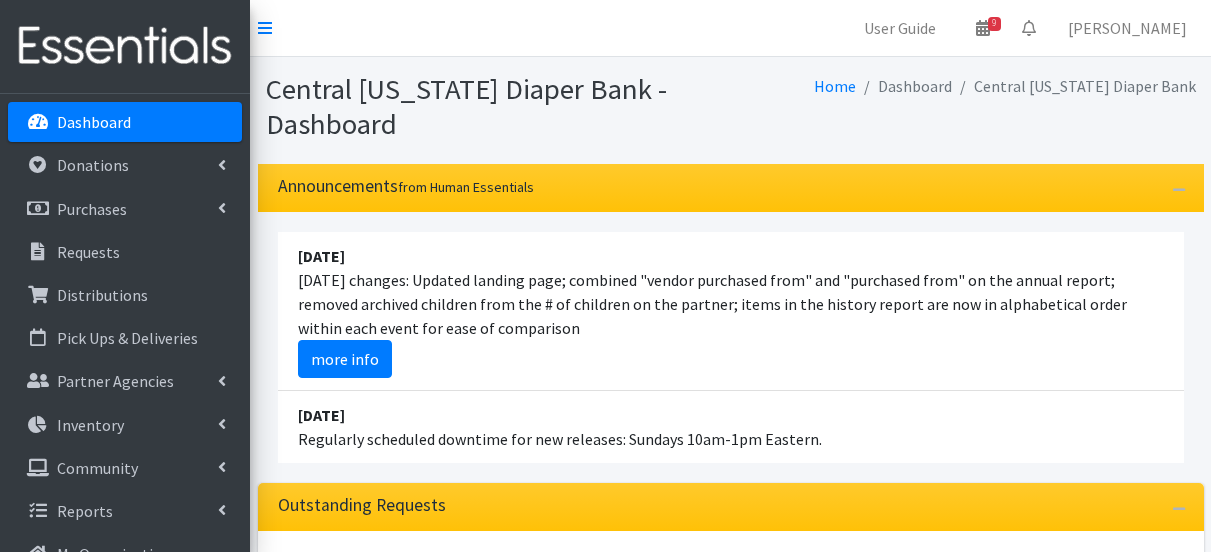 scroll, scrollTop: 0, scrollLeft: 0, axis: both 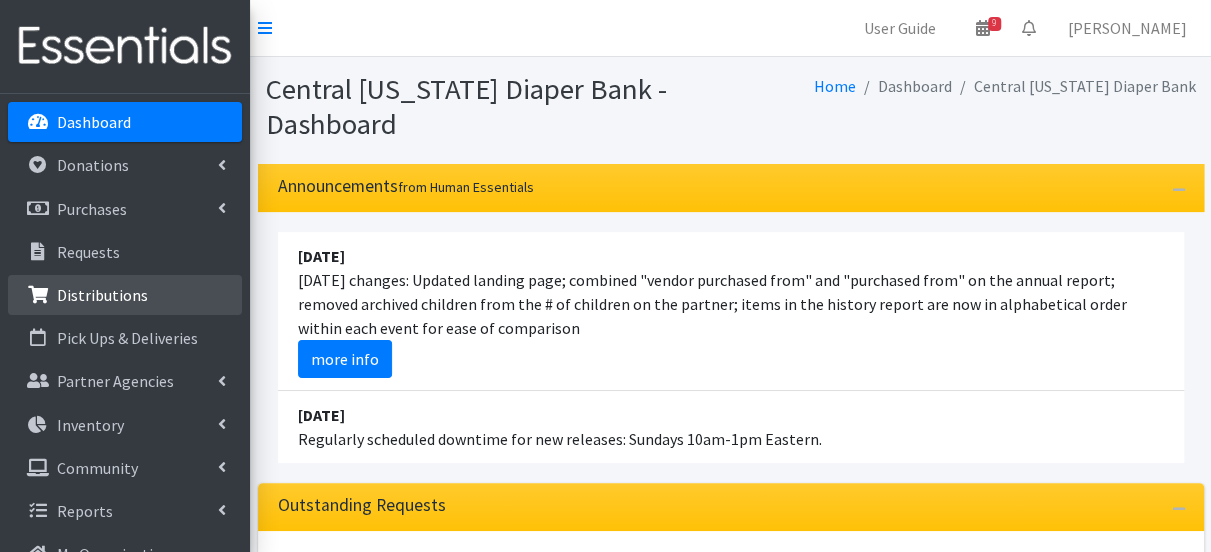click on "Distributions" at bounding box center [102, 295] 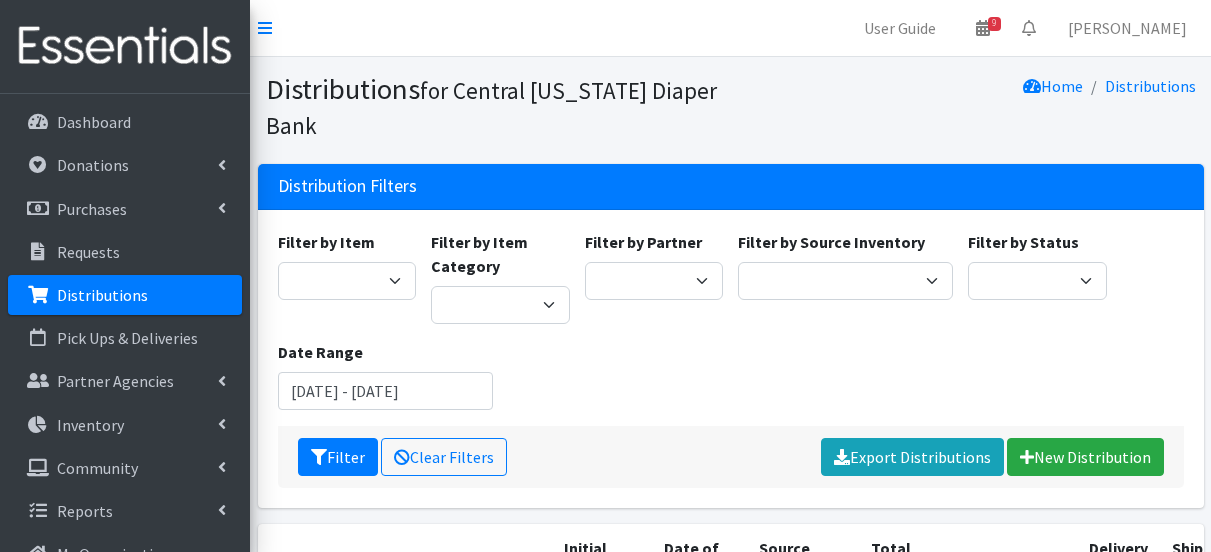scroll, scrollTop: 0, scrollLeft: 0, axis: both 